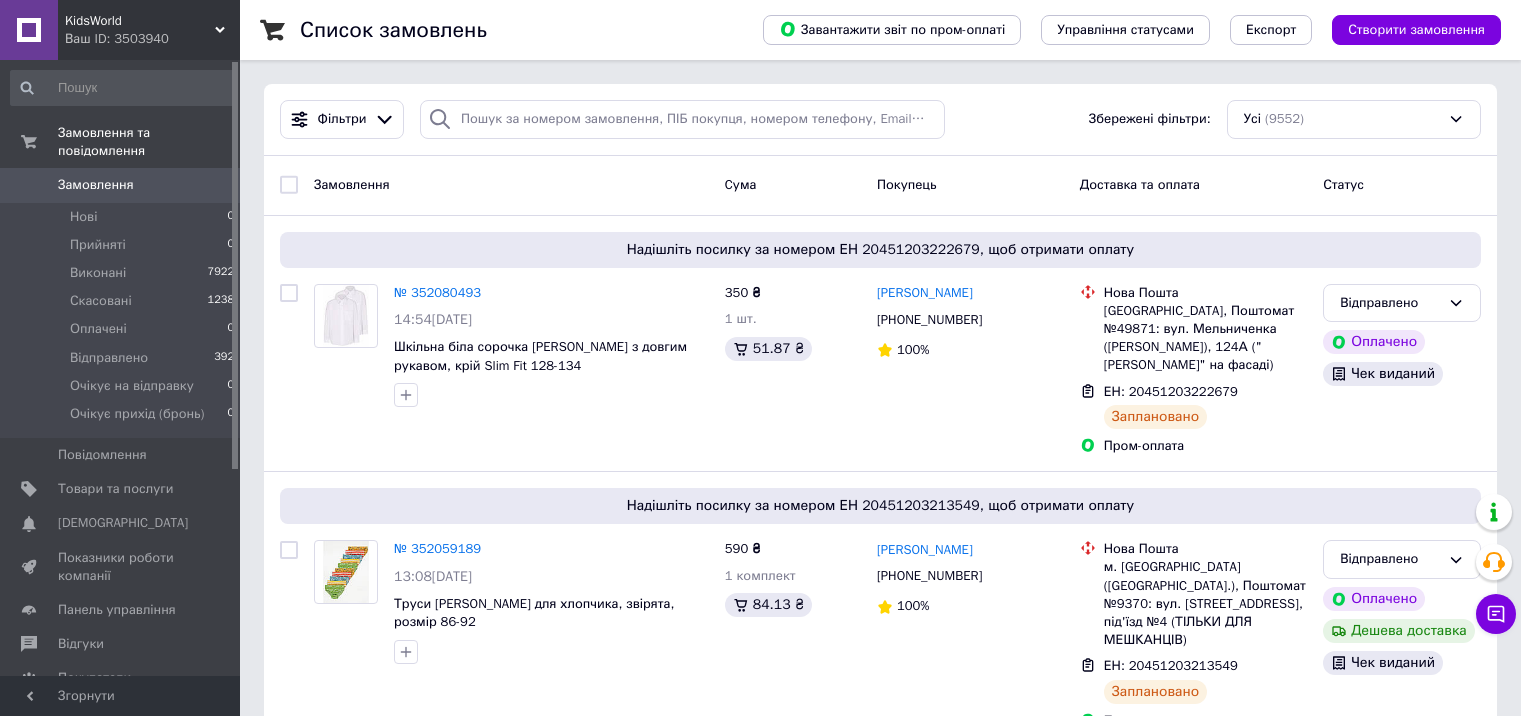 scroll, scrollTop: 0, scrollLeft: 0, axis: both 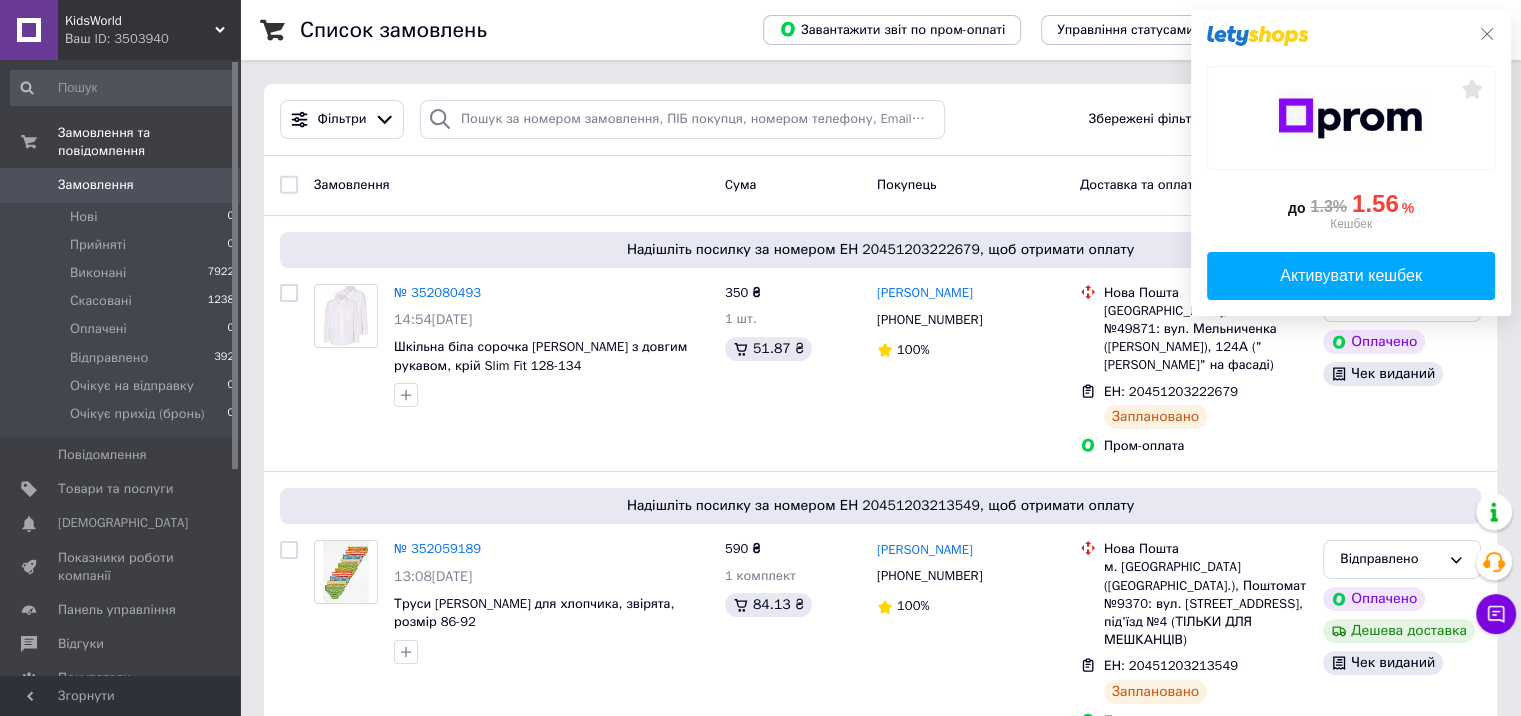 click 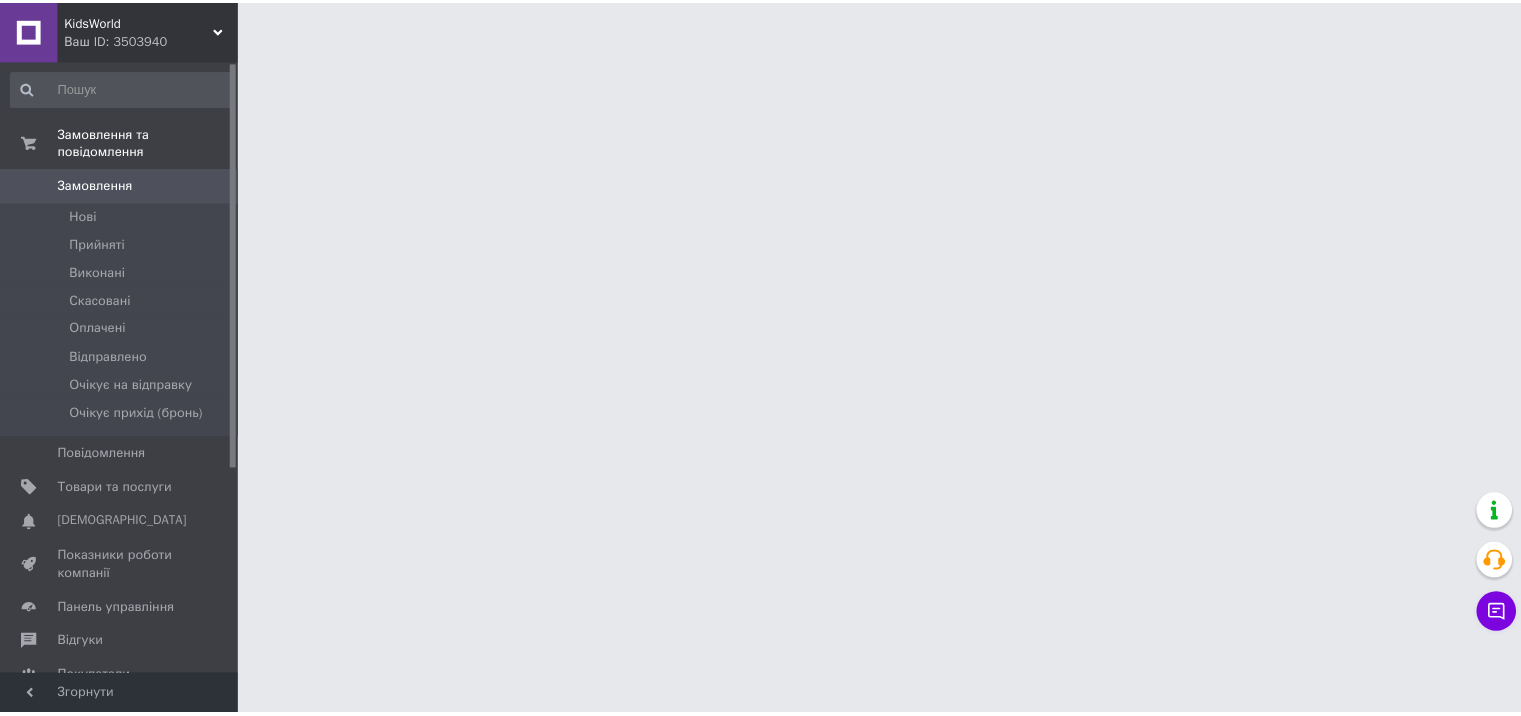 scroll, scrollTop: 0, scrollLeft: 0, axis: both 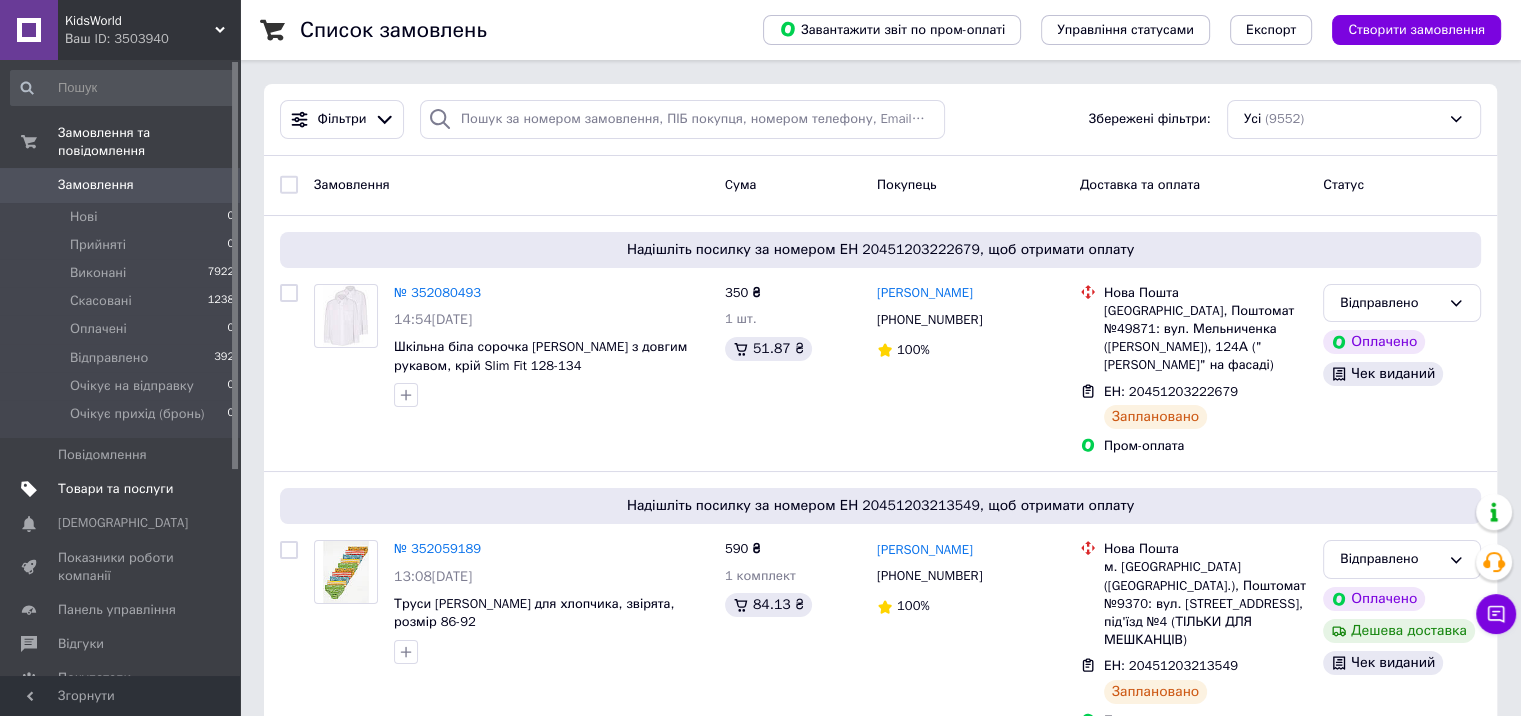 click on "Товари та послуги" at bounding box center (115, 489) 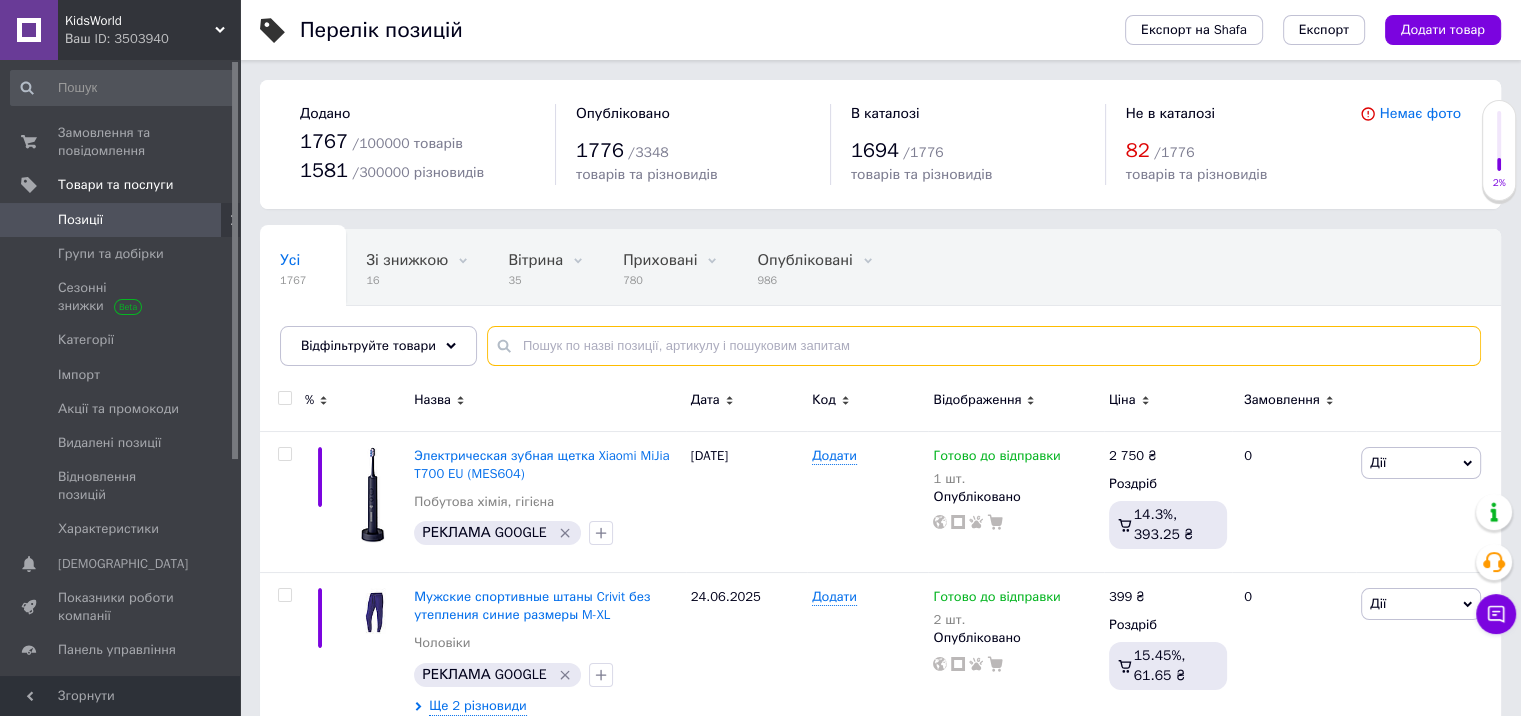 click at bounding box center [984, 346] 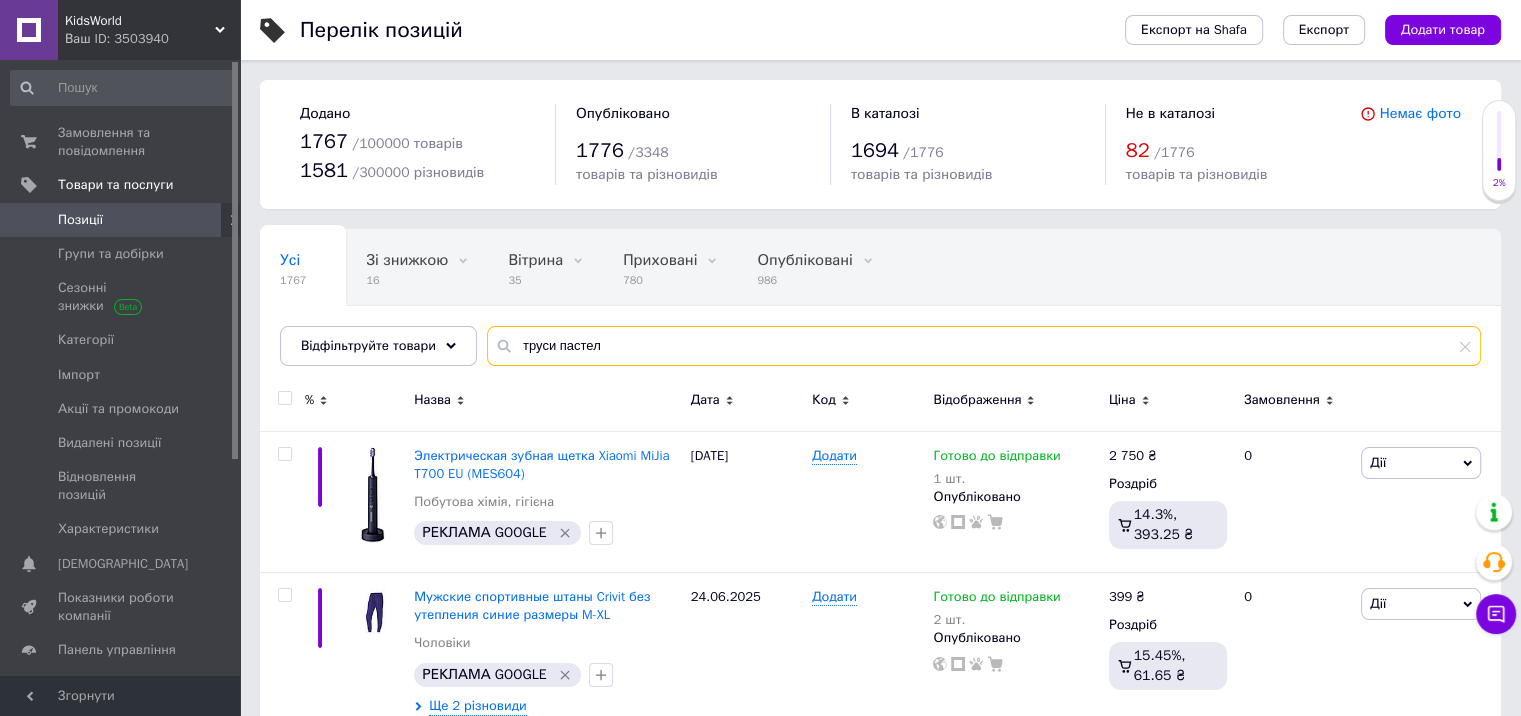 type on "труси пастел" 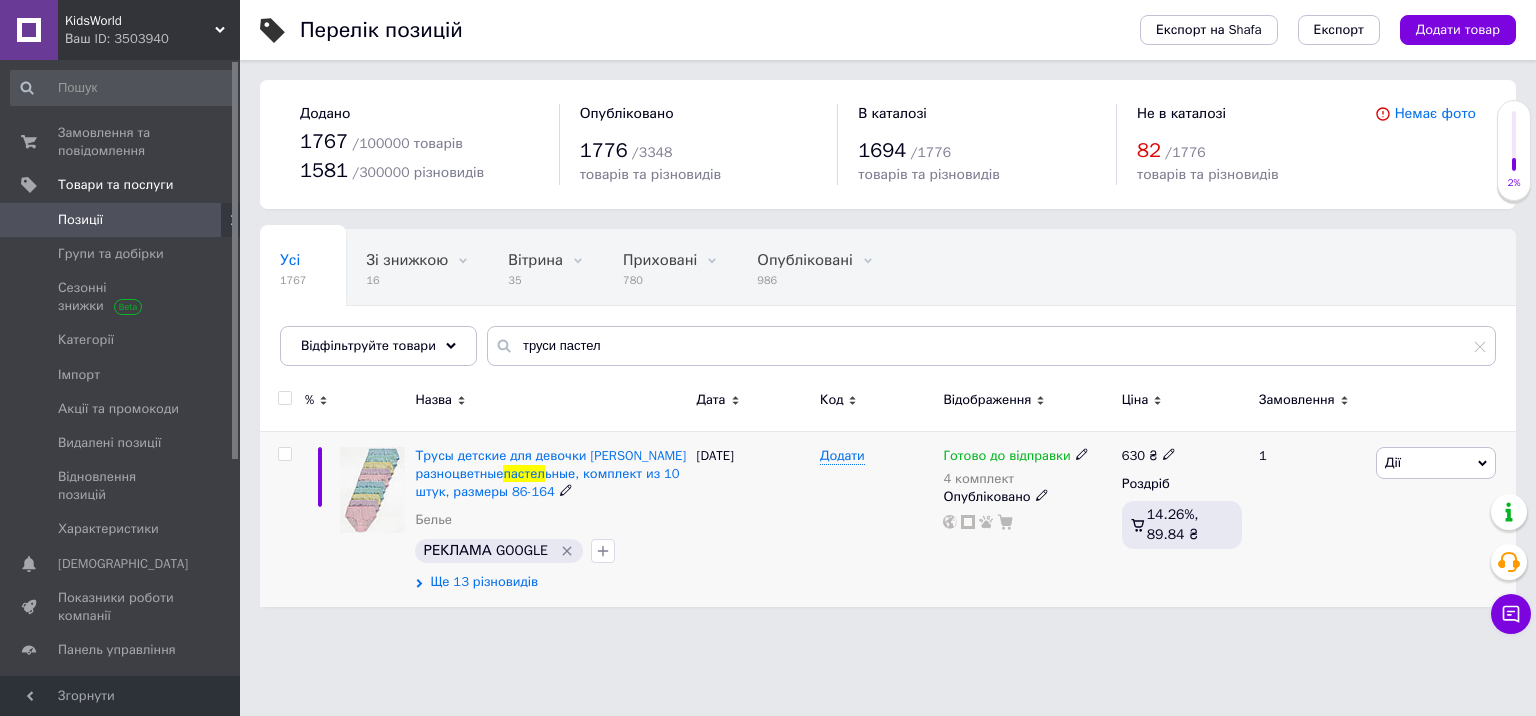click on "Ще 13 різновидів" at bounding box center (484, 582) 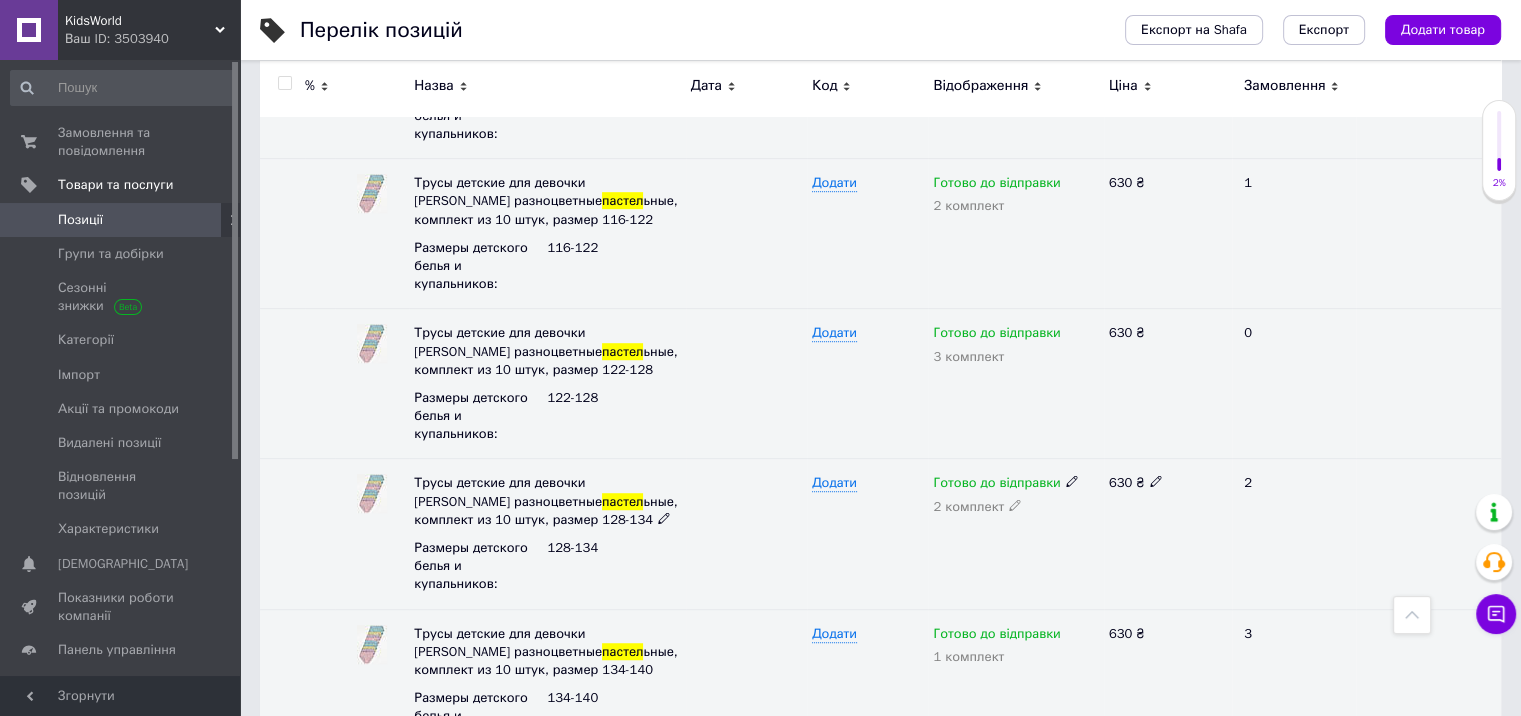 scroll, scrollTop: 1500, scrollLeft: 0, axis: vertical 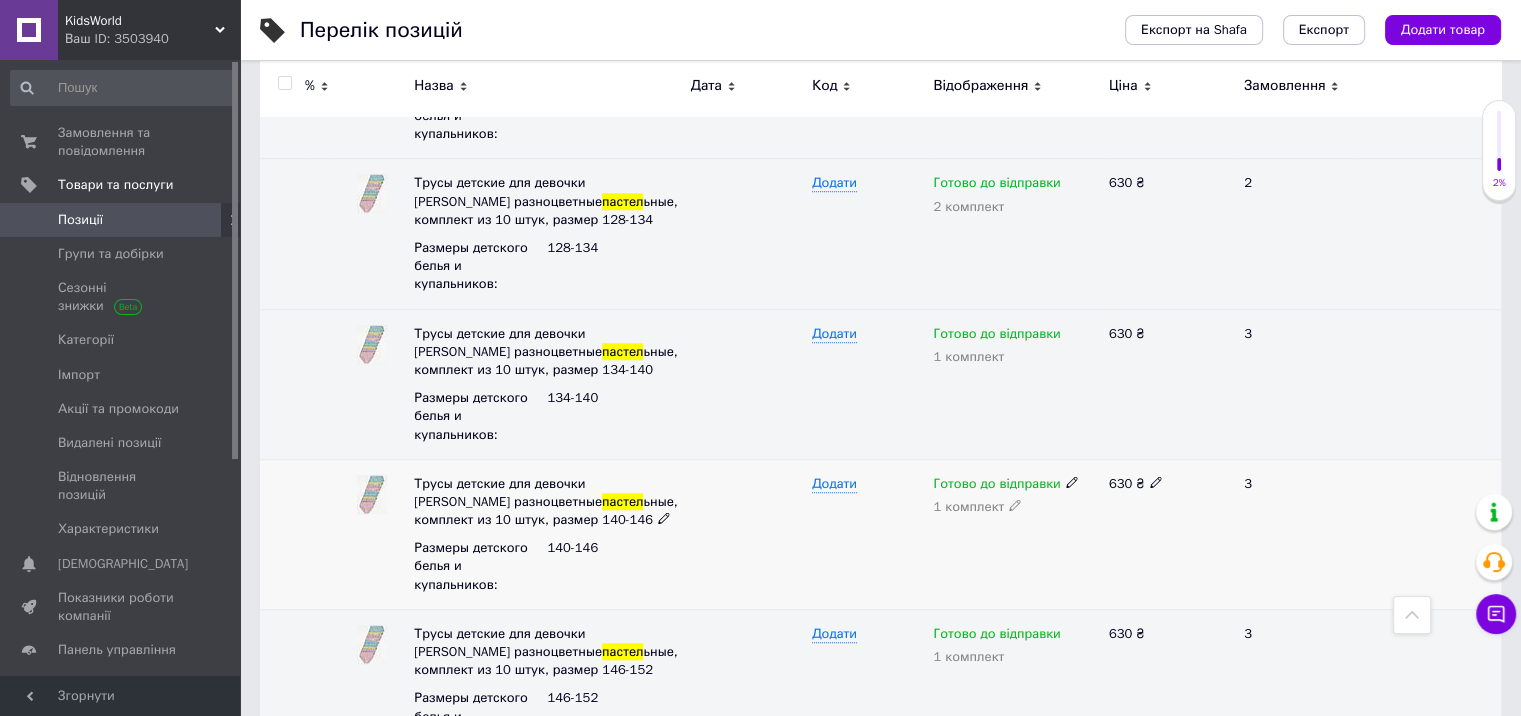 click 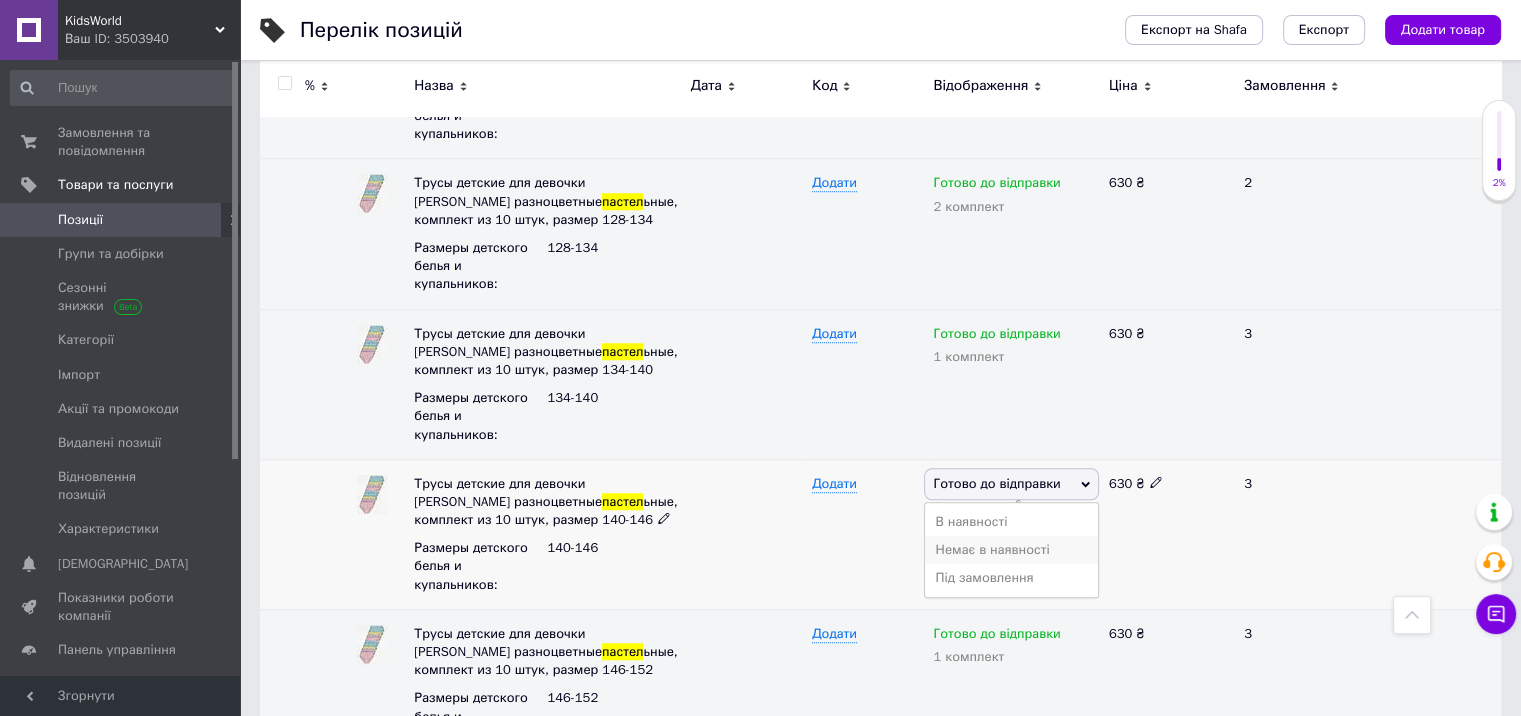 click on "Немає в наявності" at bounding box center [1011, 550] 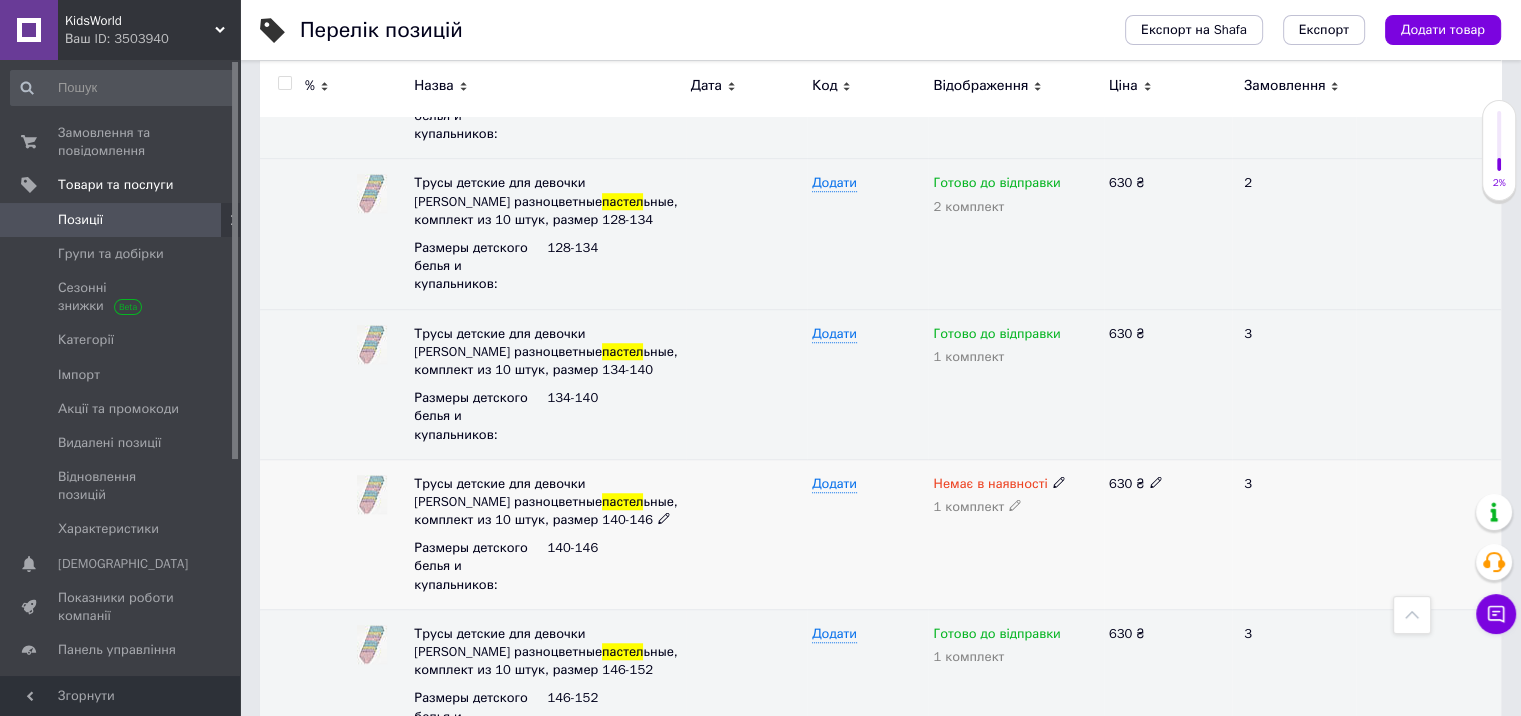 click 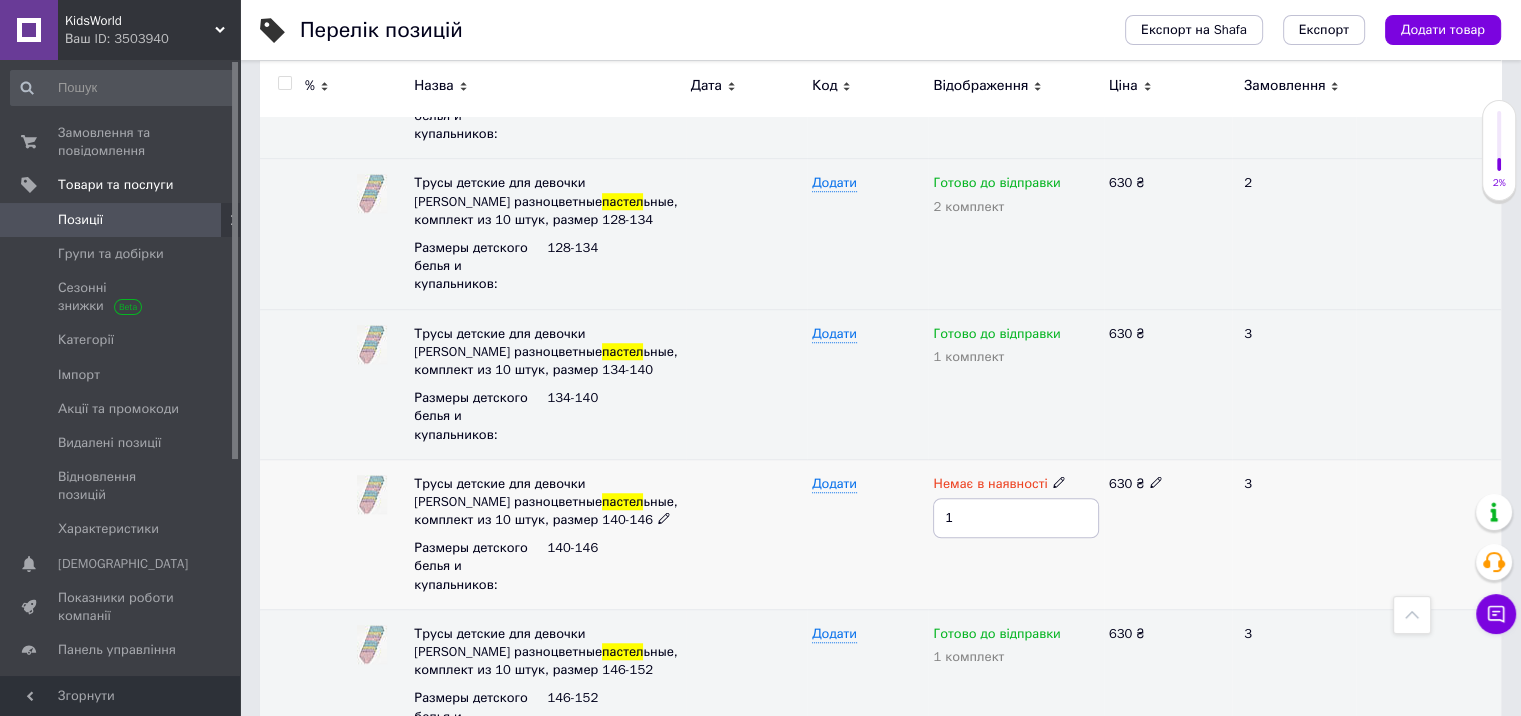 drag, startPoint x: 1006, startPoint y: 516, endPoint x: 548, endPoint y: 457, distance: 461.78458 